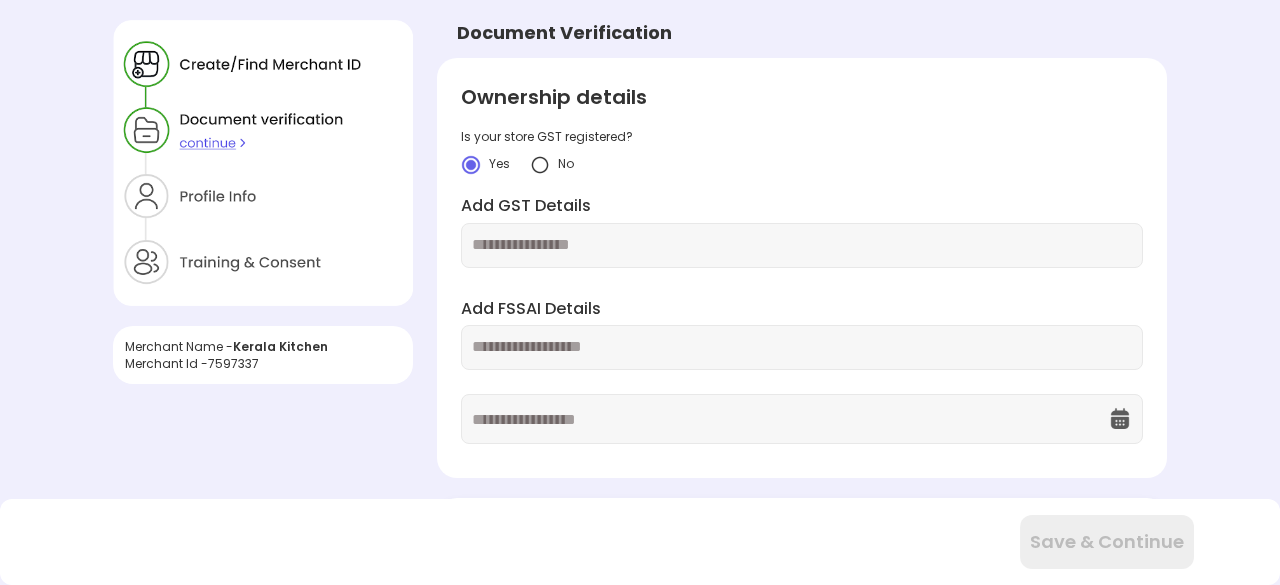 scroll, scrollTop: 0, scrollLeft: 0, axis: both 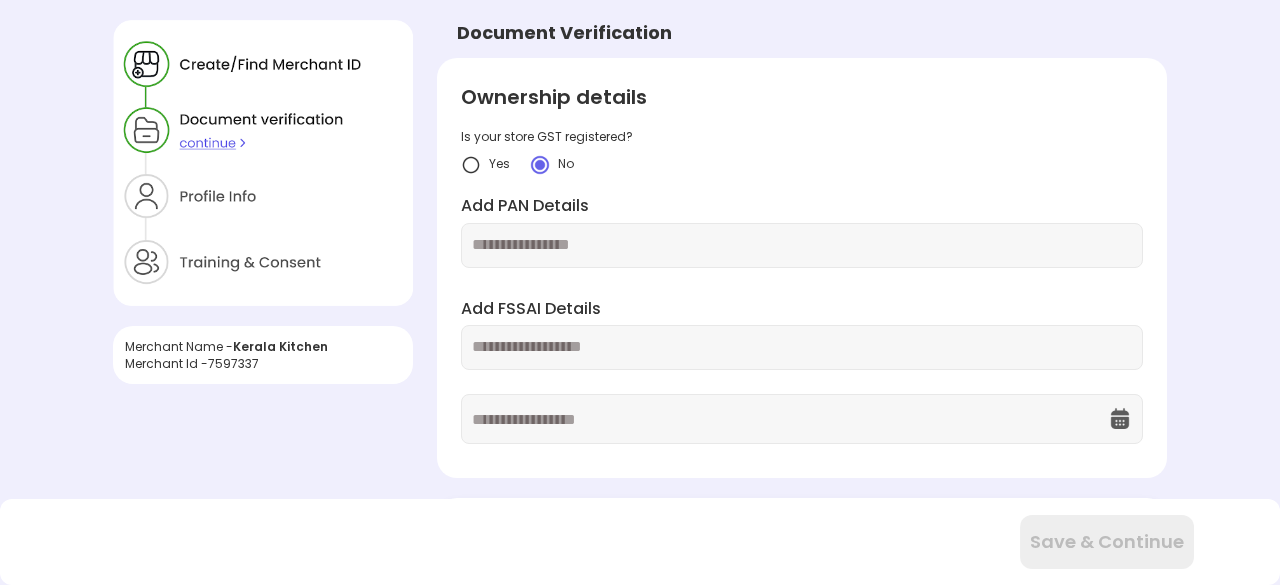 click at bounding box center (802, 245) 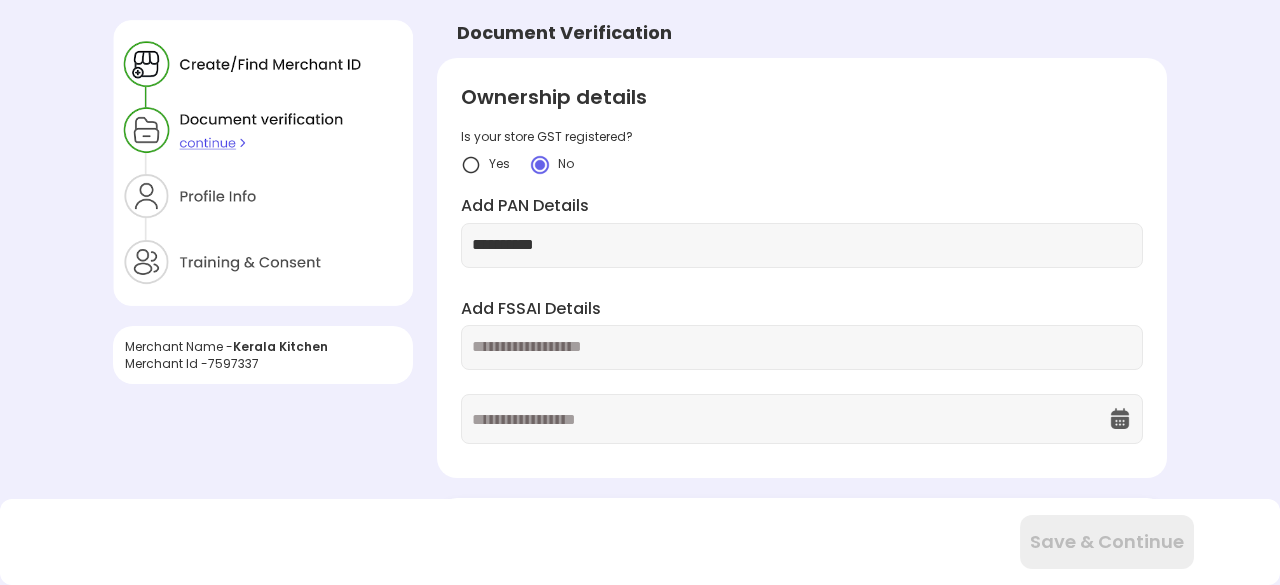 type on "**********" 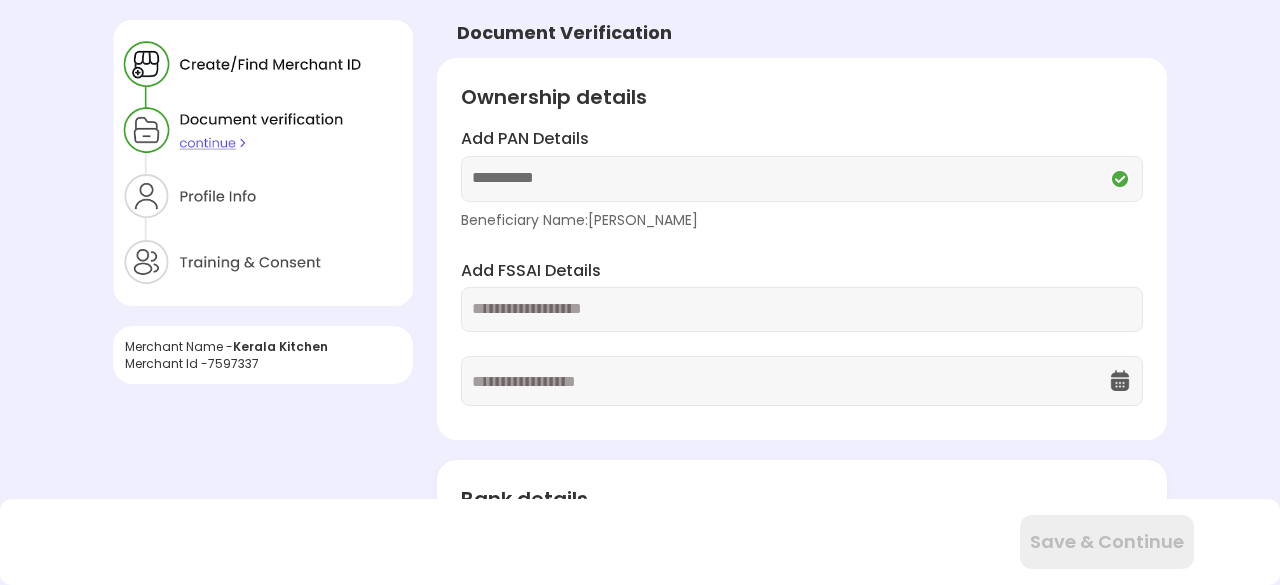 click at bounding box center (802, 309) 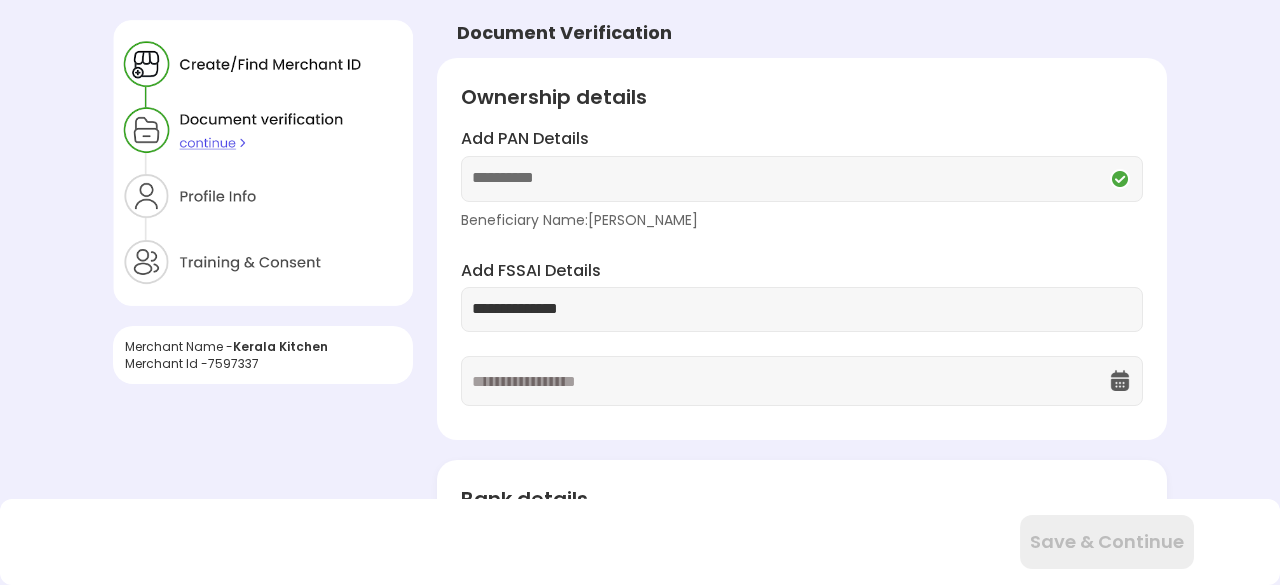 type on "**********" 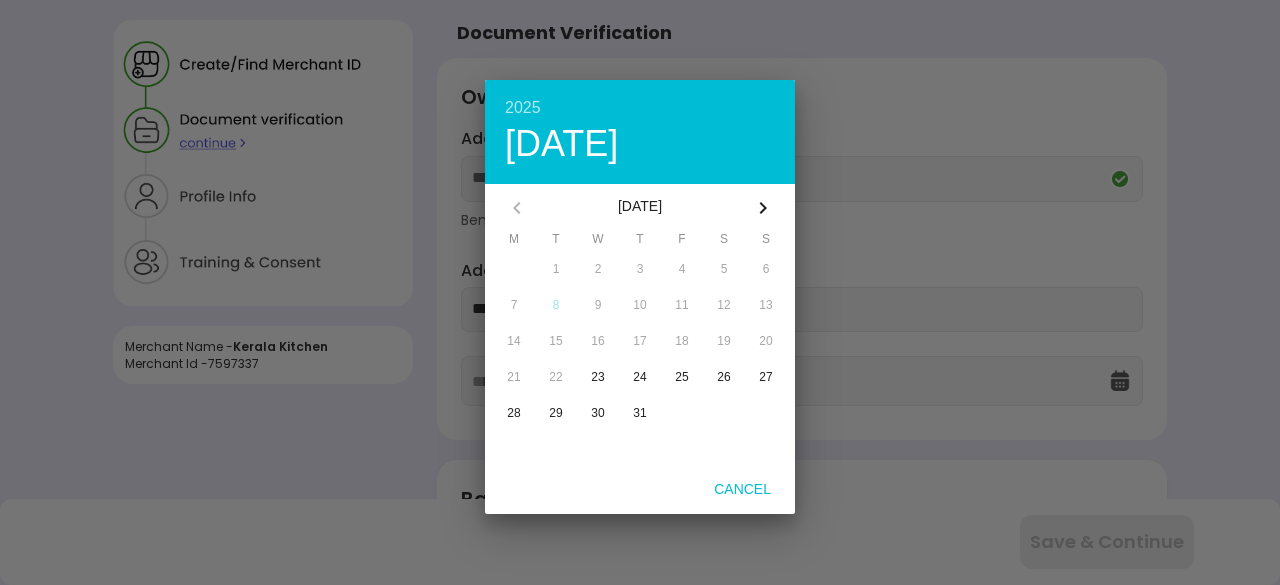 click on "[DATE]" at bounding box center (640, 208) 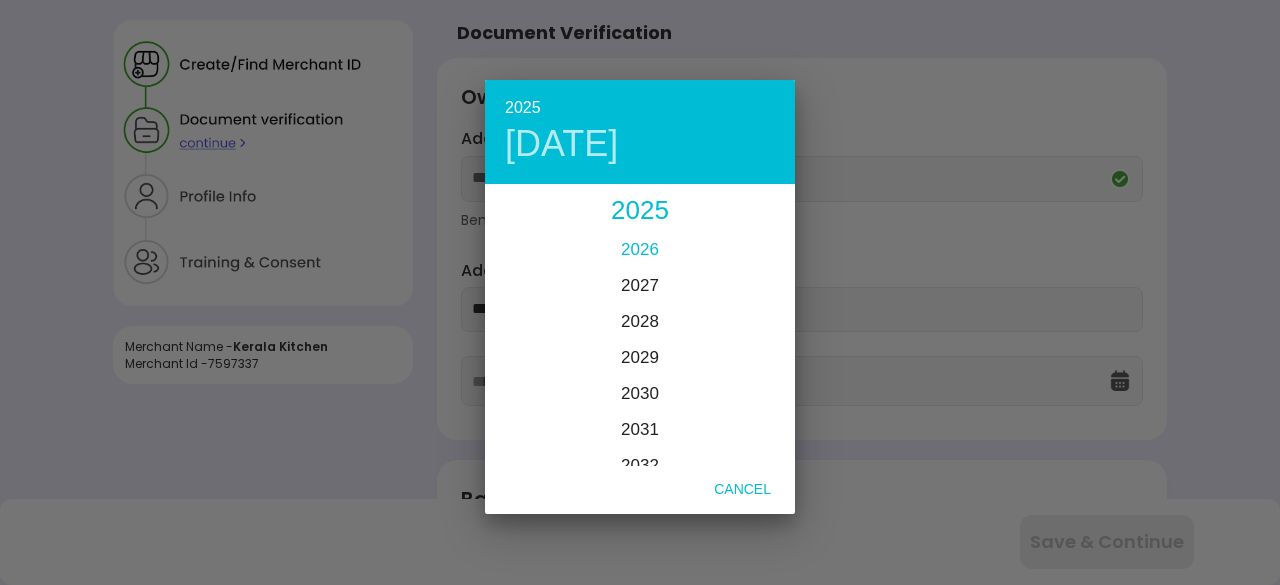 click on "2026" at bounding box center (640, 249) 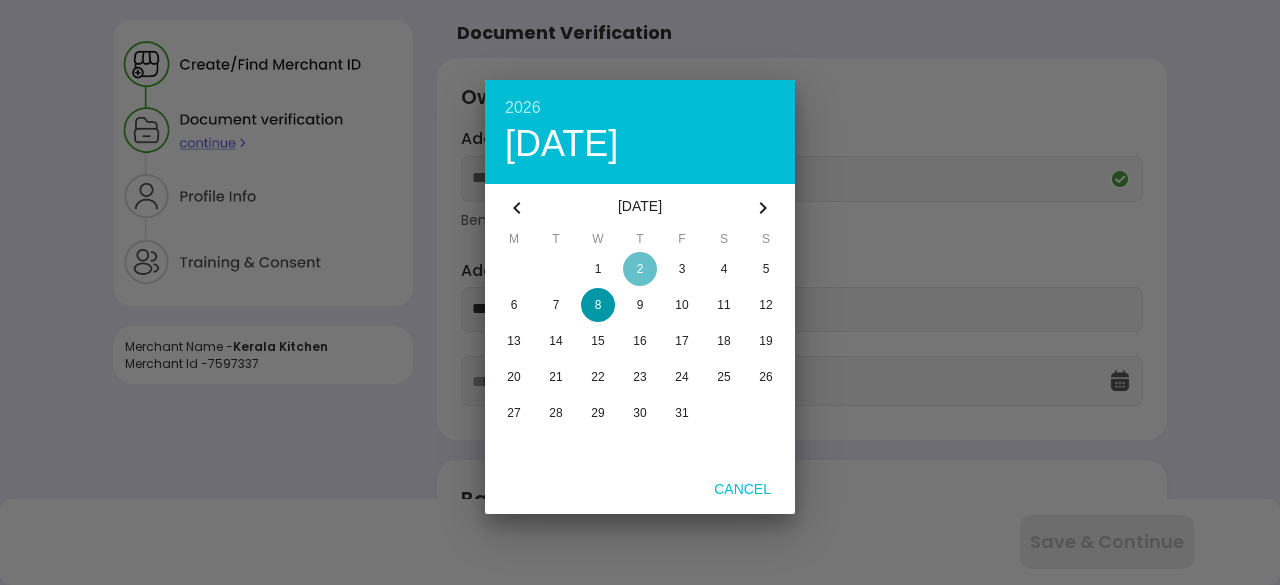 click at bounding box center (640, 269) 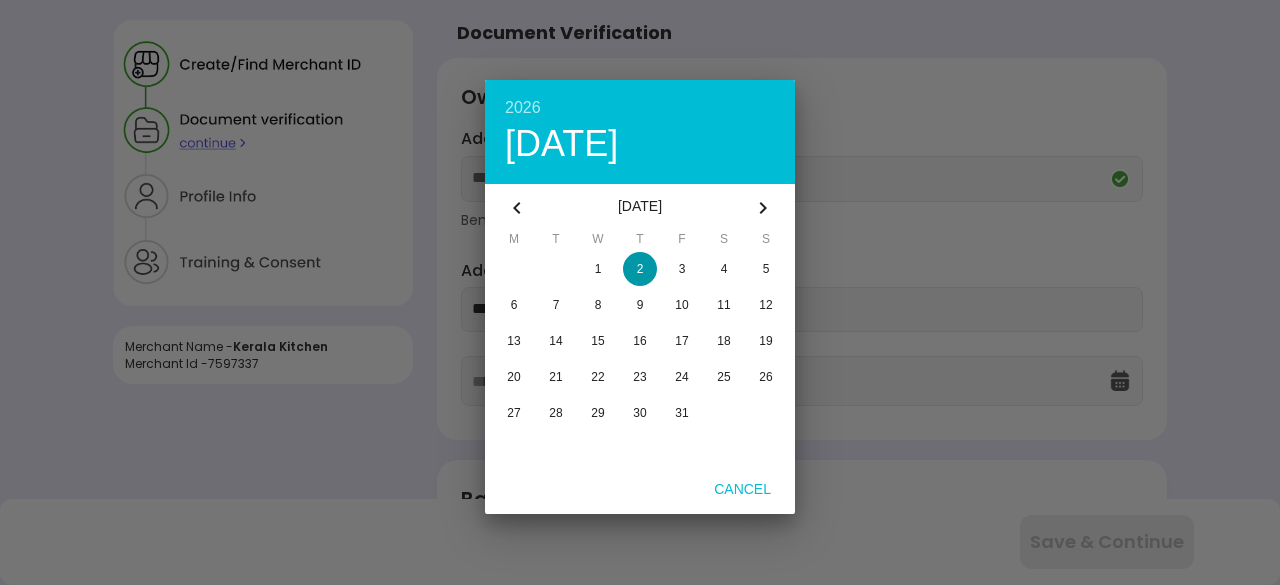 type on "**********" 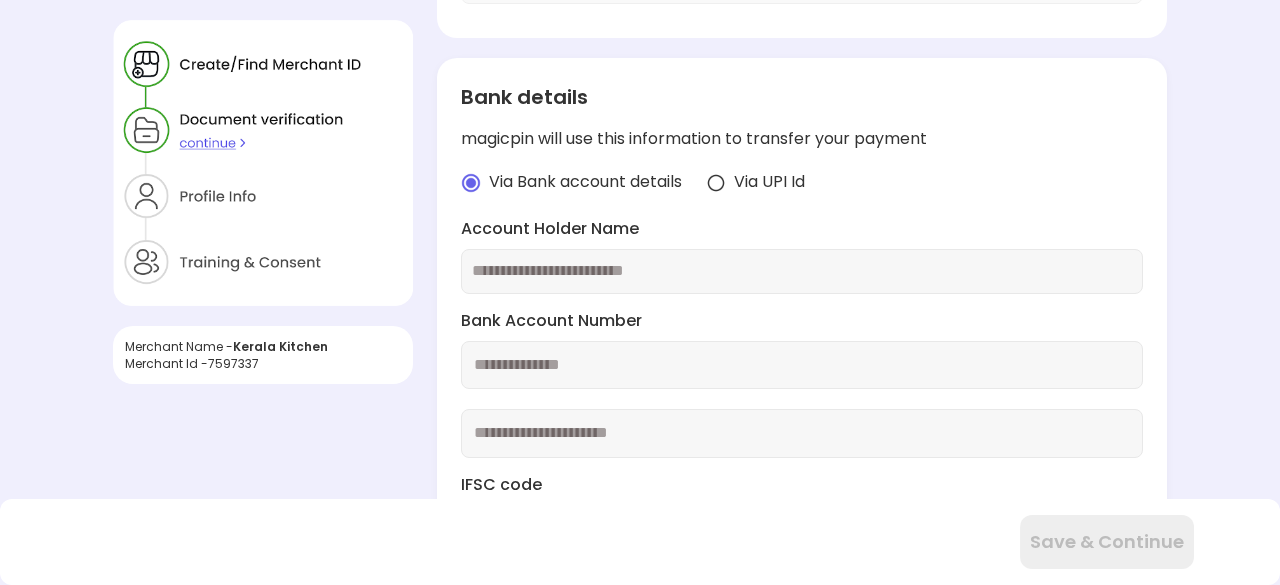 scroll, scrollTop: 443, scrollLeft: 0, axis: vertical 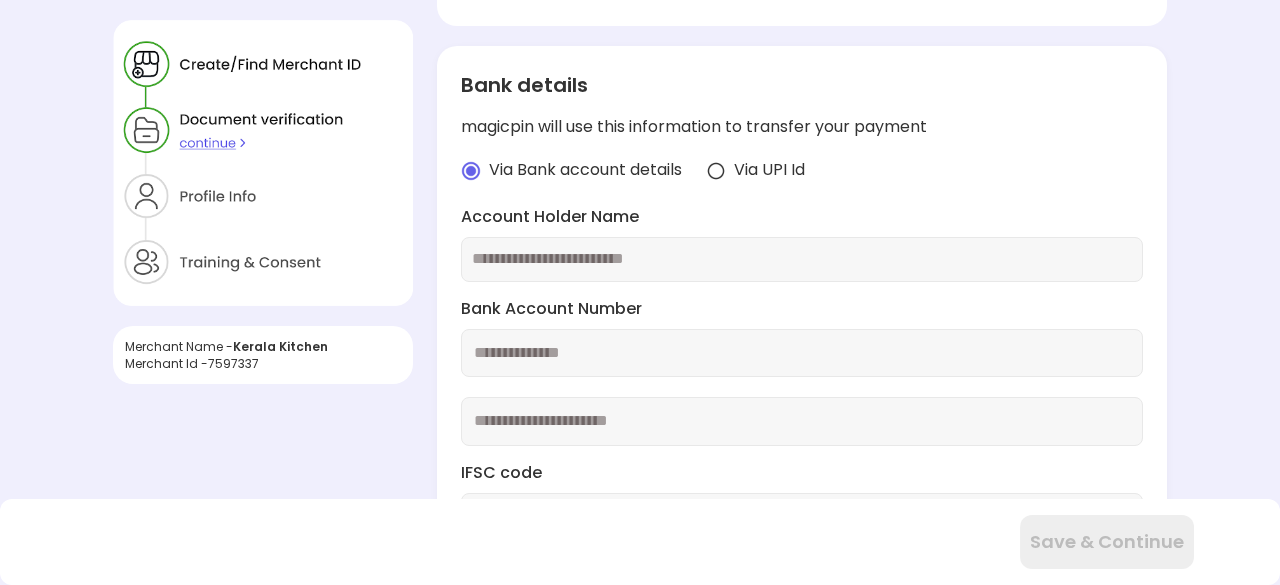 click at bounding box center (716, 171) 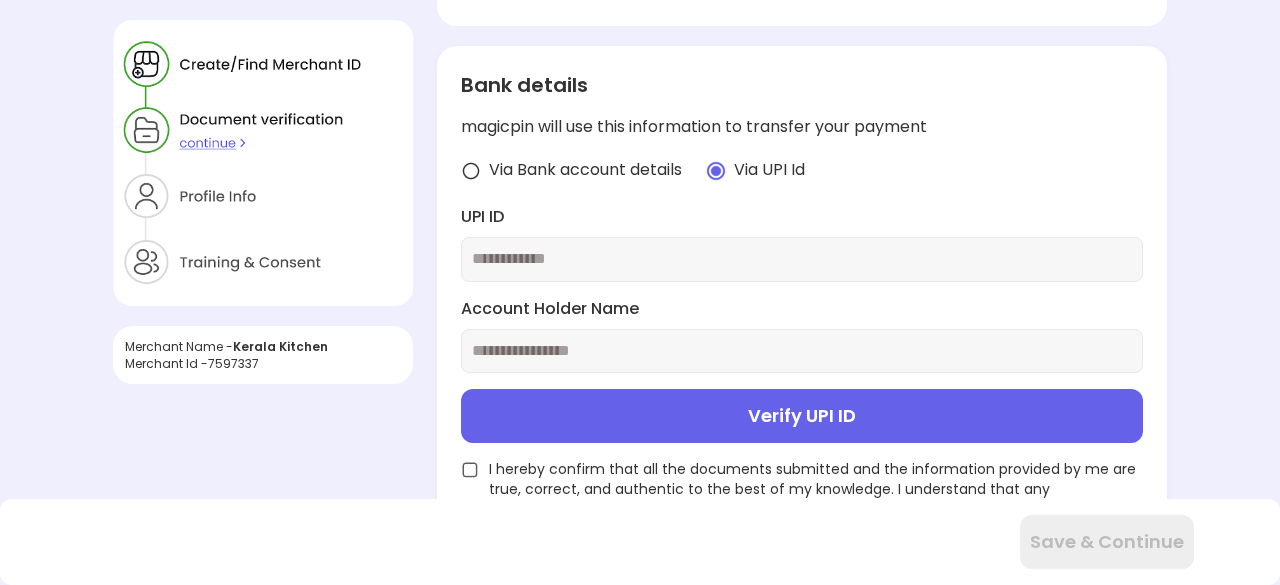 scroll, scrollTop: 441, scrollLeft: 0, axis: vertical 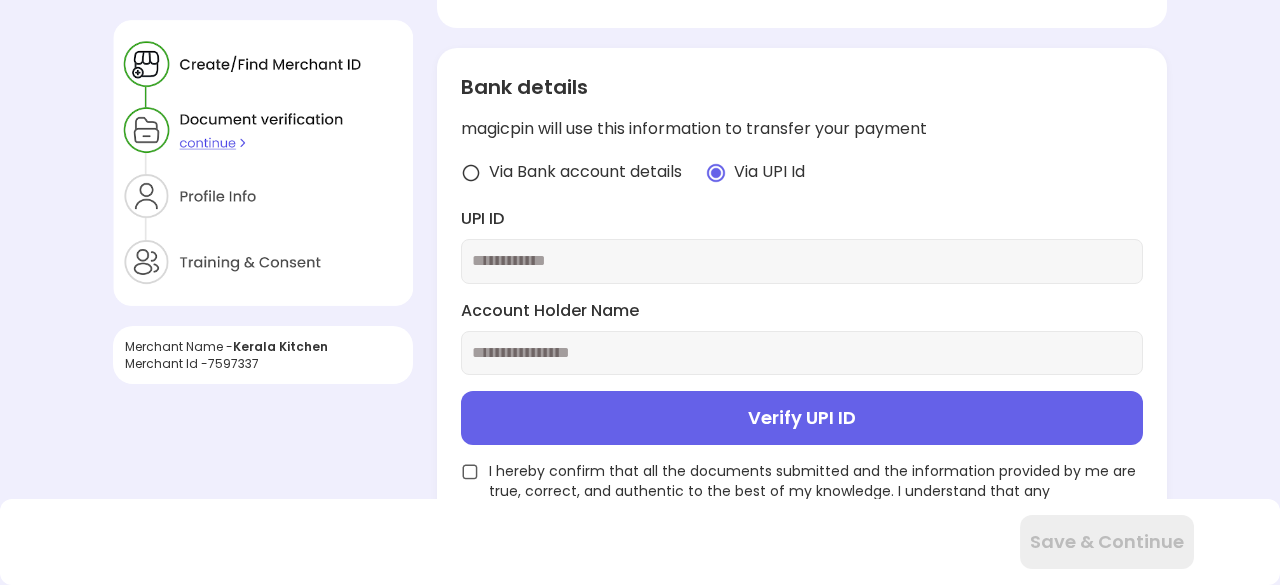 click at bounding box center (802, 261) 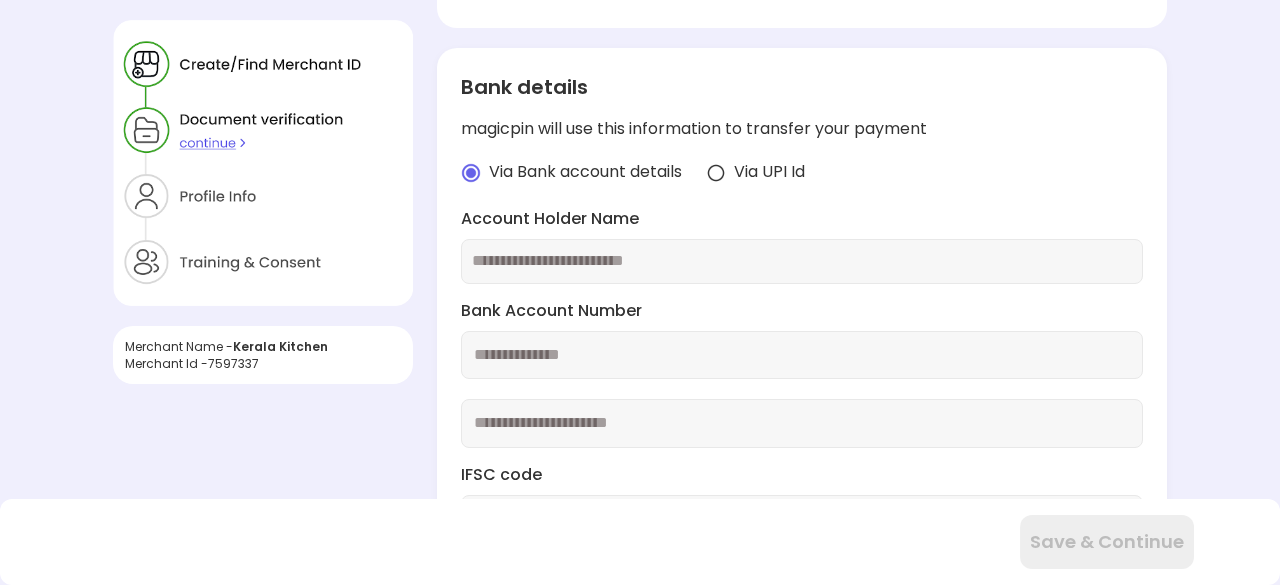 click at bounding box center [802, 261] 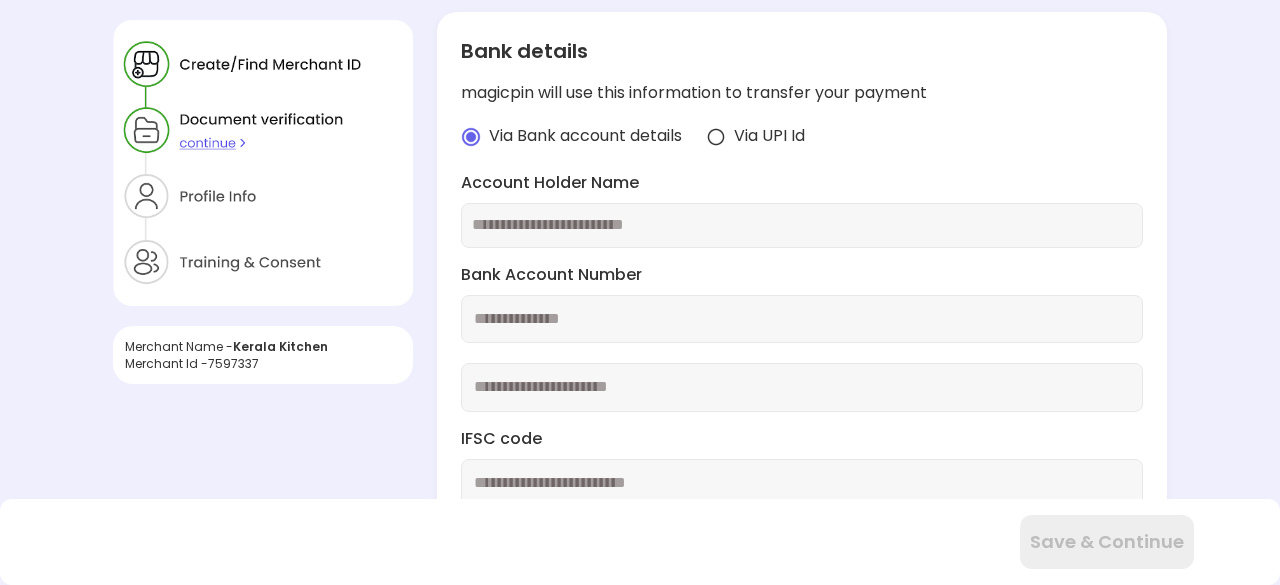 scroll, scrollTop: 489, scrollLeft: 0, axis: vertical 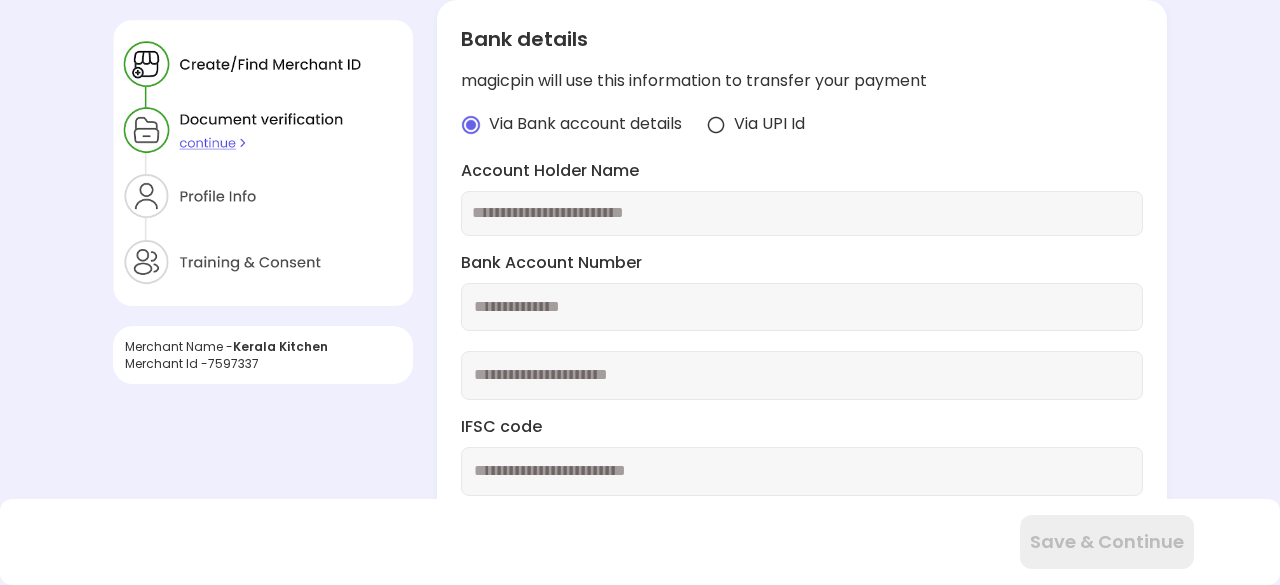 click at bounding box center (802, 213) 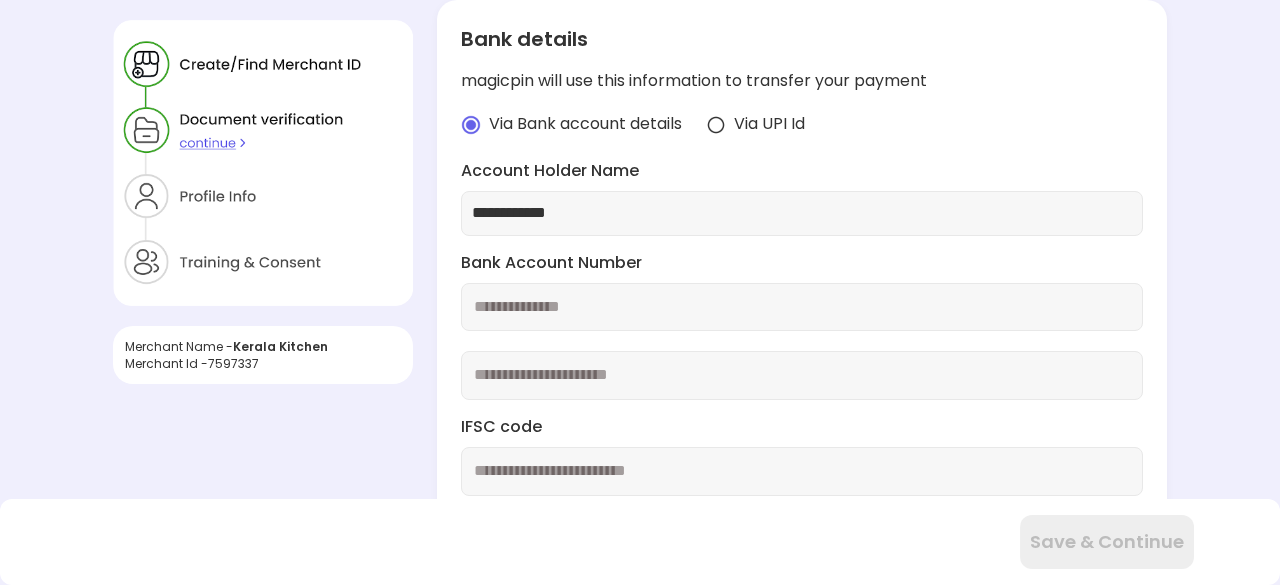 type on "**********" 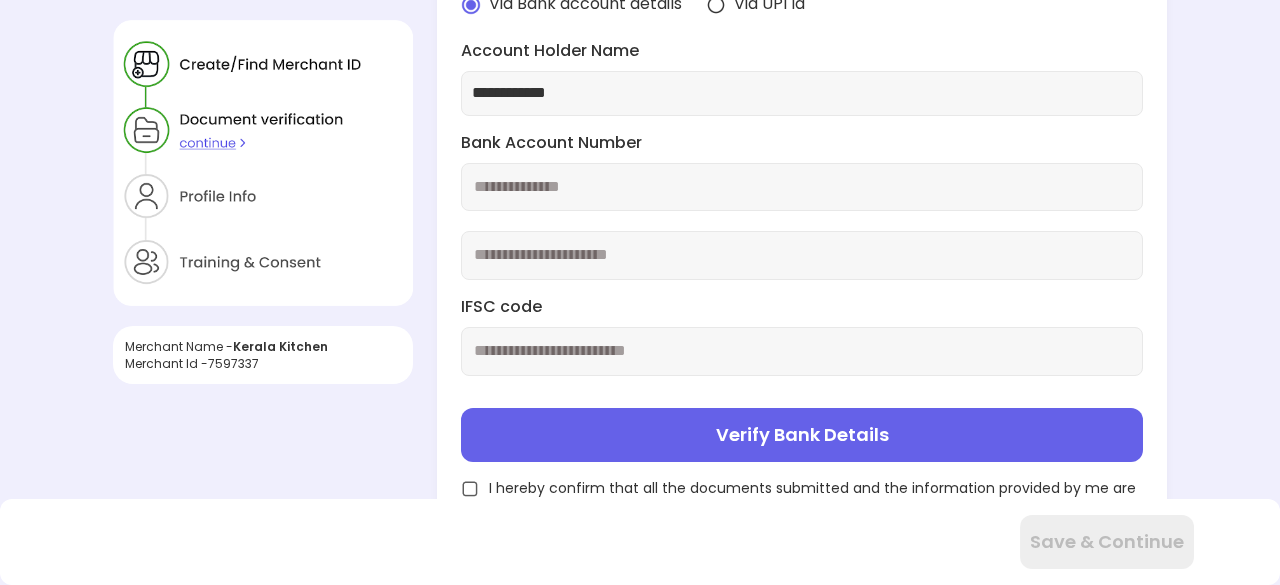 scroll, scrollTop: 624, scrollLeft: 0, axis: vertical 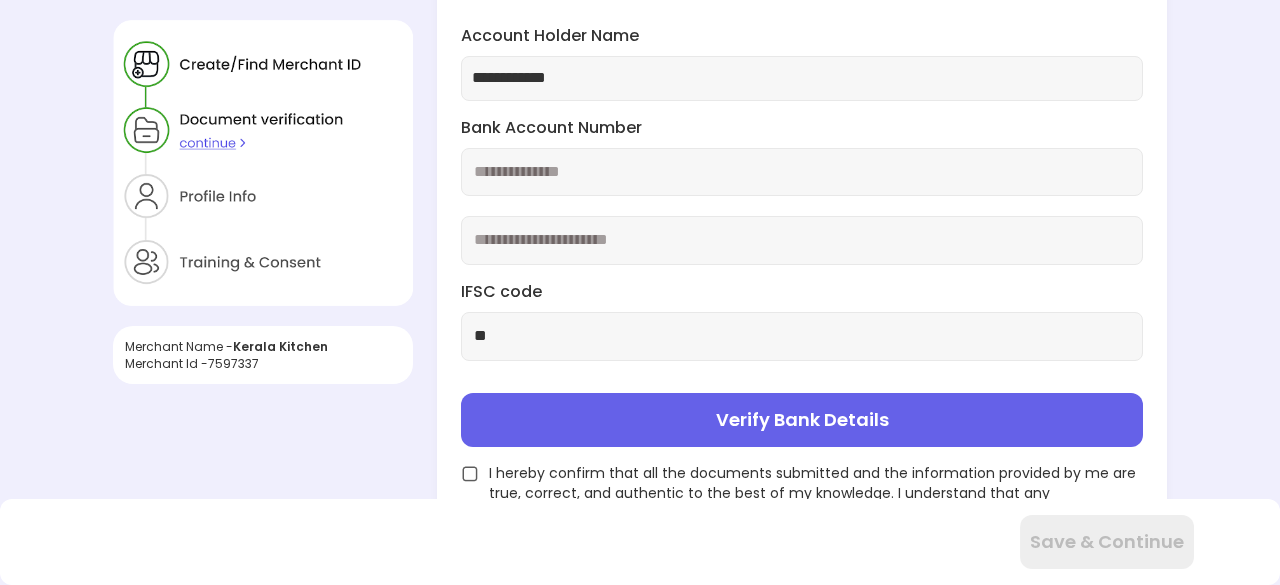 type on "*" 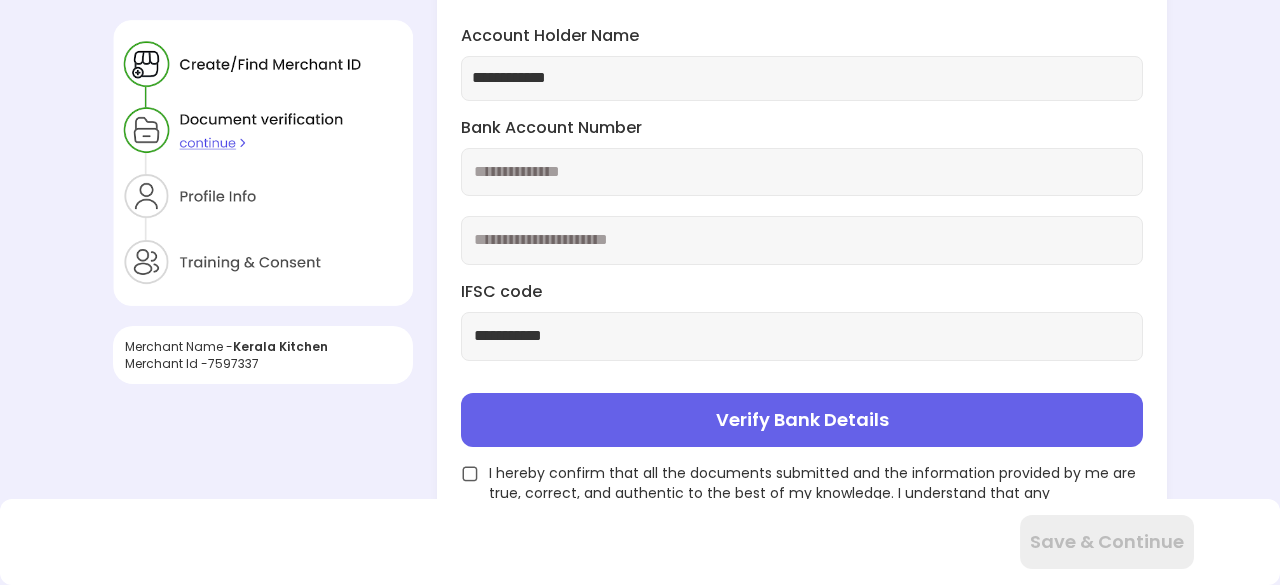 type on "**********" 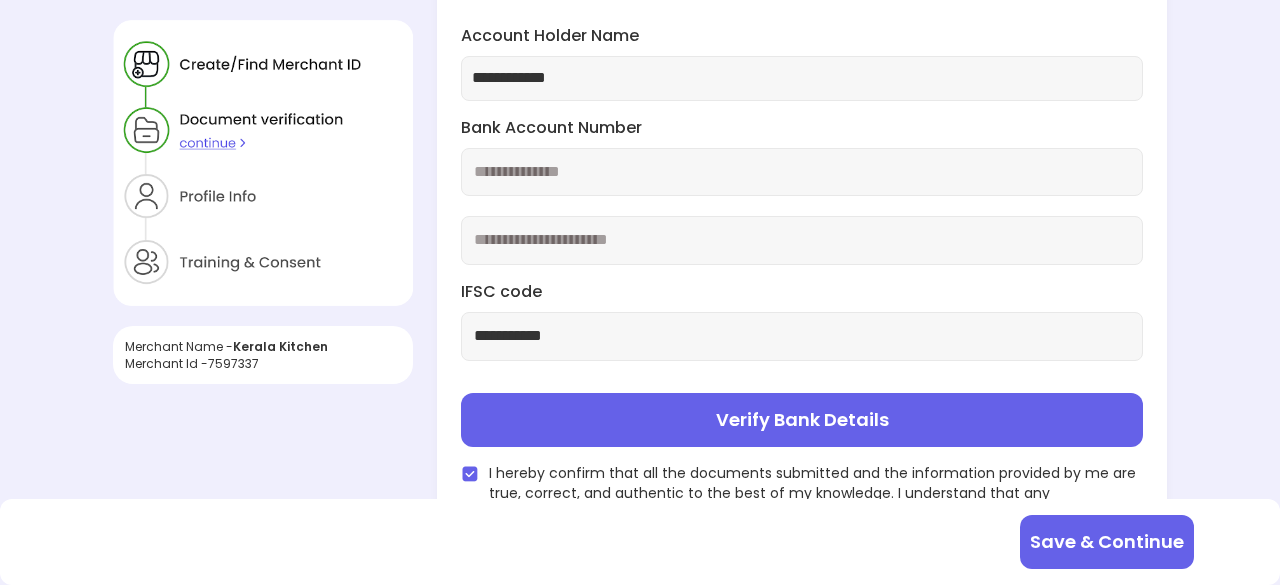 click on "Verify Bank Details" at bounding box center [802, 420] 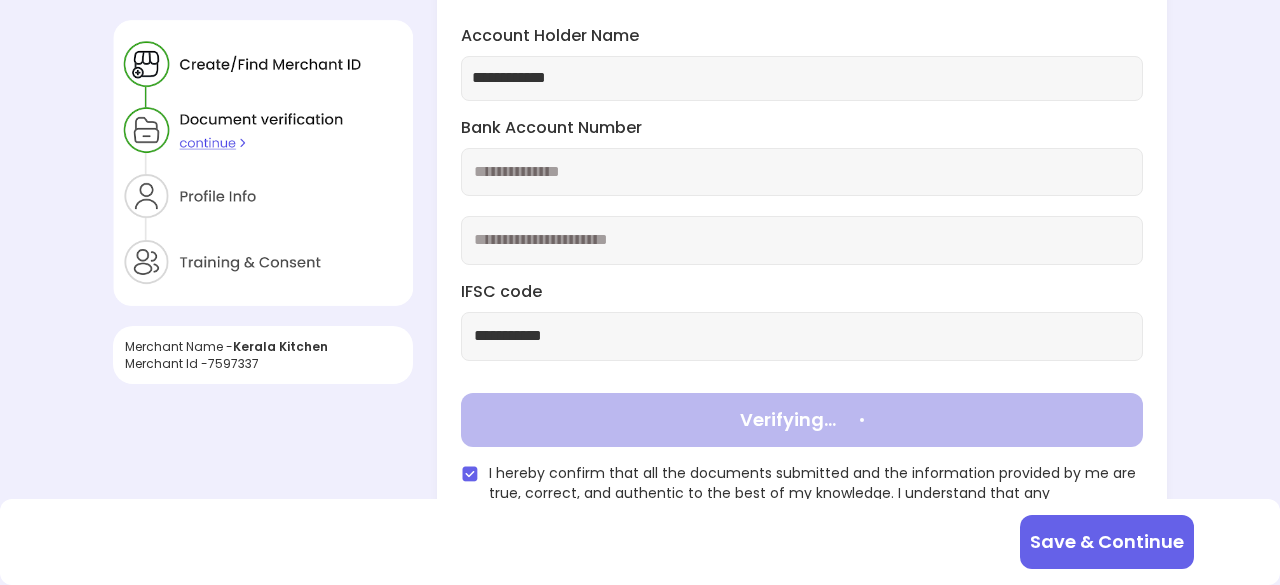 type on "**********" 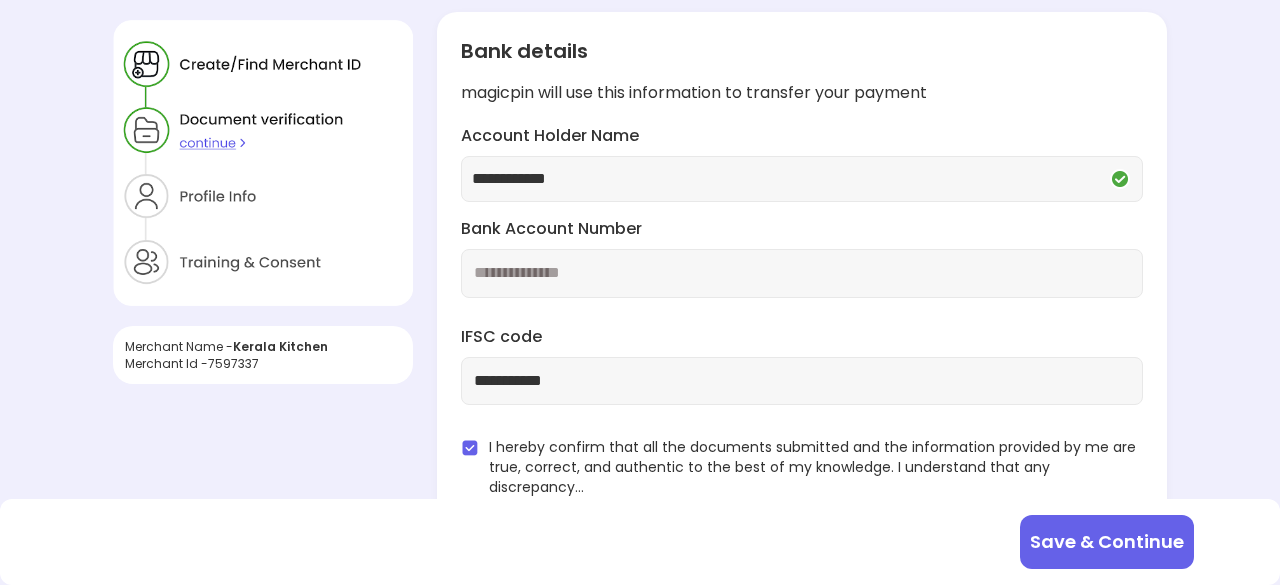 scroll, scrollTop: 453, scrollLeft: 0, axis: vertical 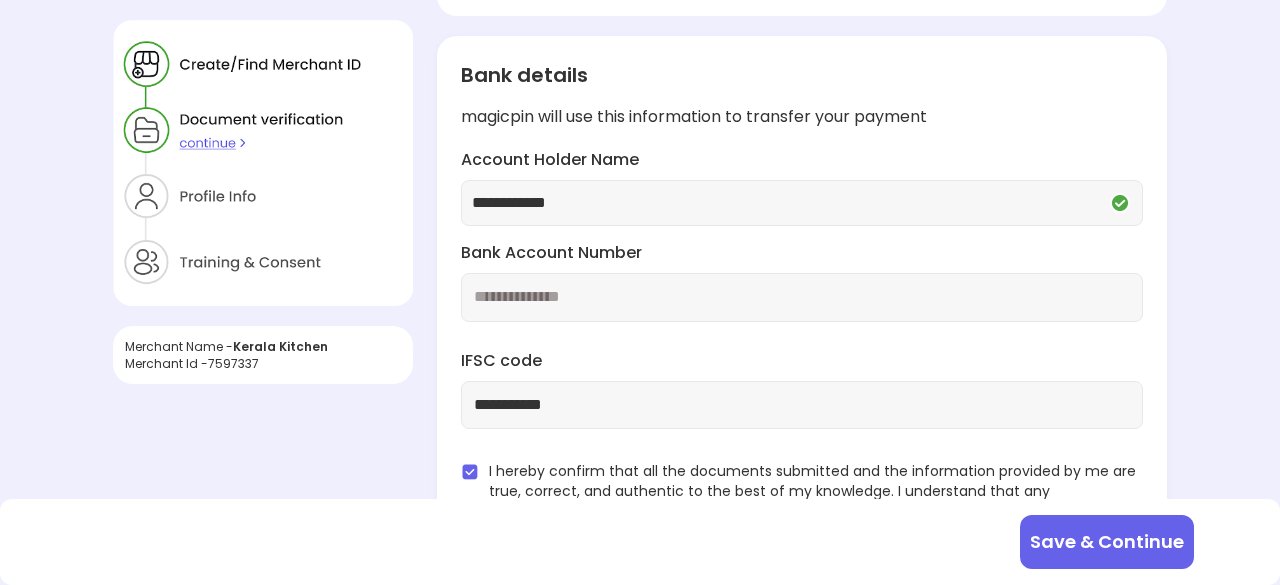 click on "**********" at bounding box center [802, 302] 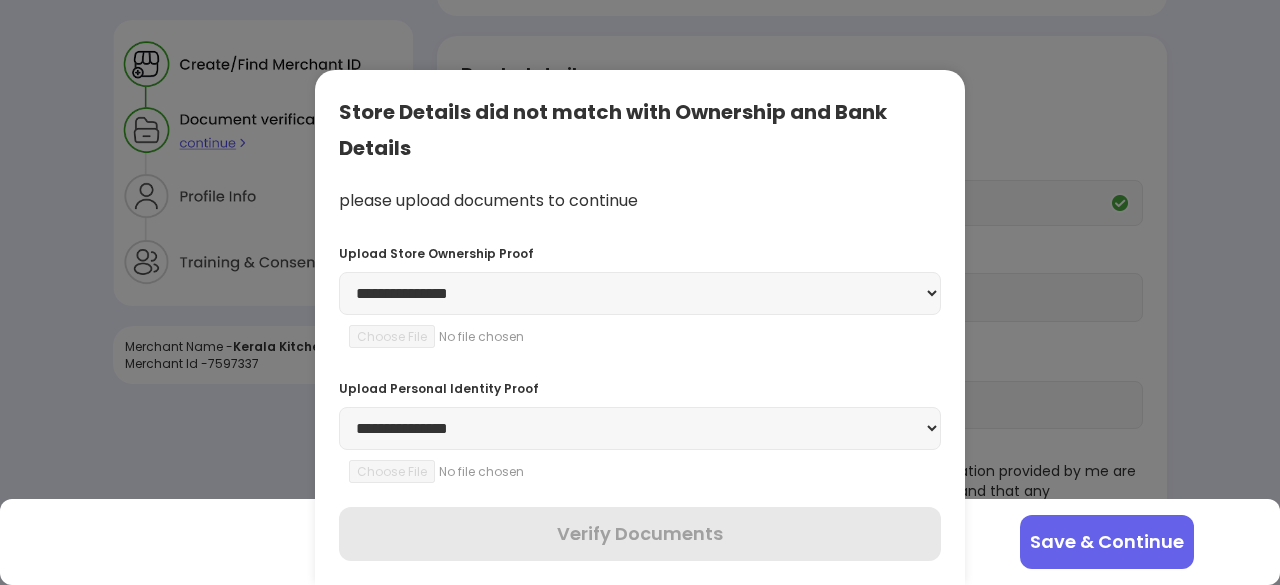 click on "**********" at bounding box center [640, 428] 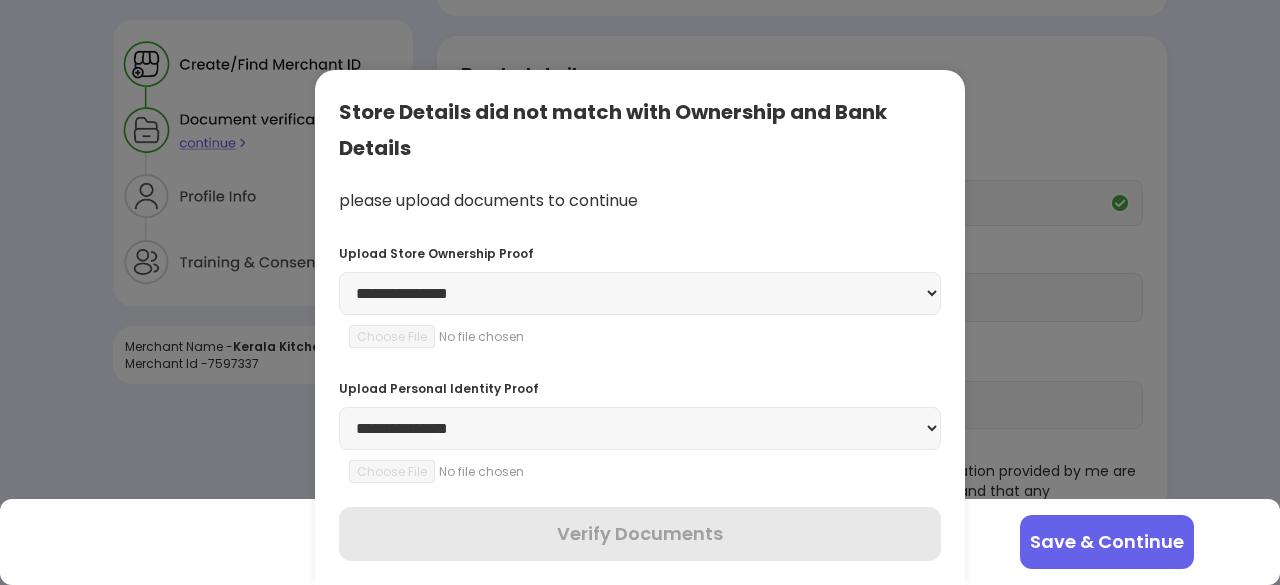 select on "********" 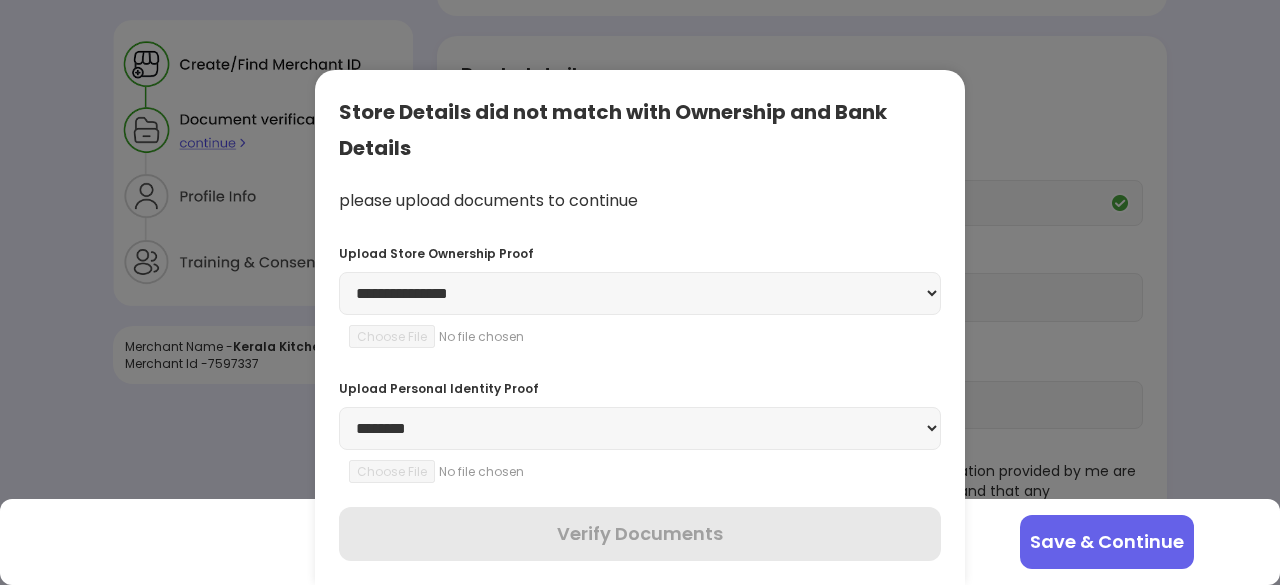 click on "**********" at bounding box center [640, 428] 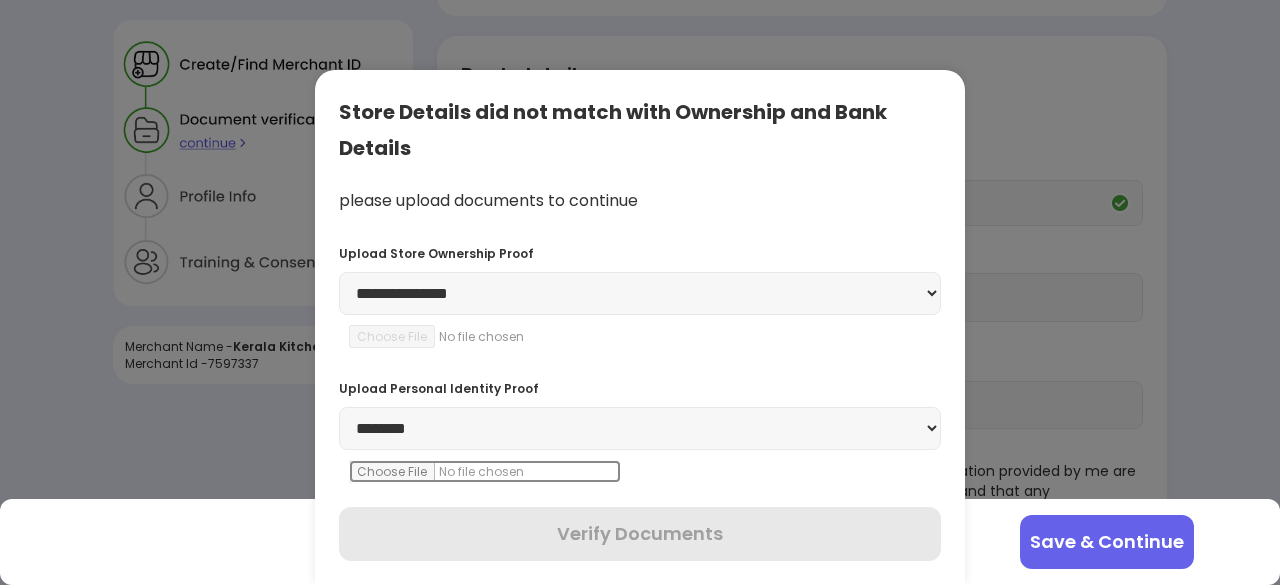 click at bounding box center [485, 471] 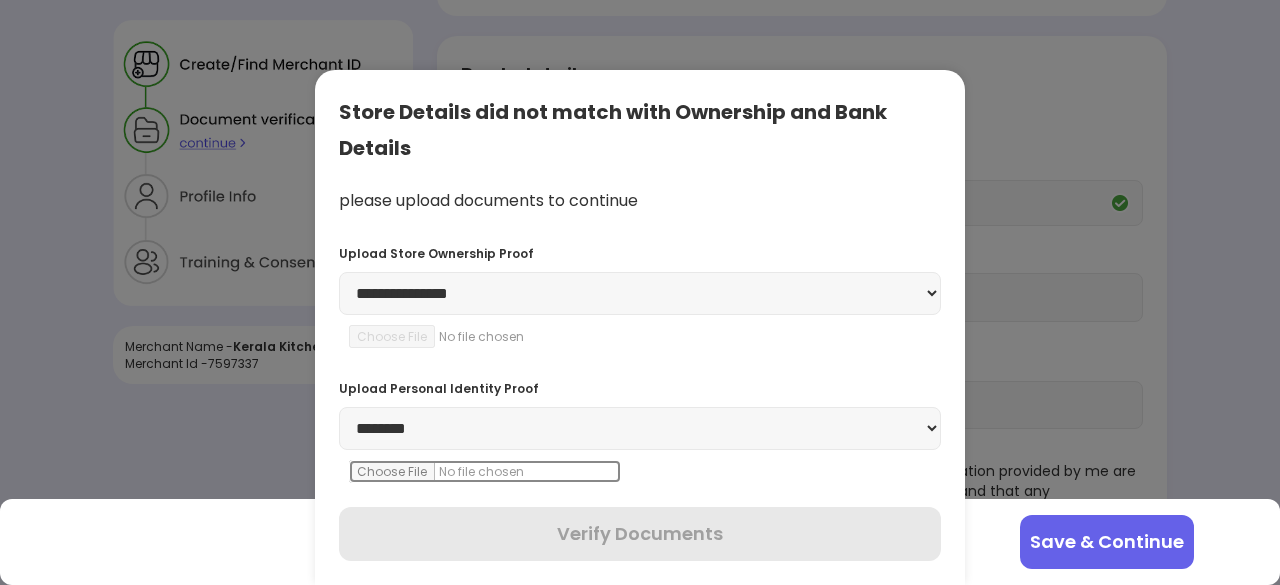 type on "**********" 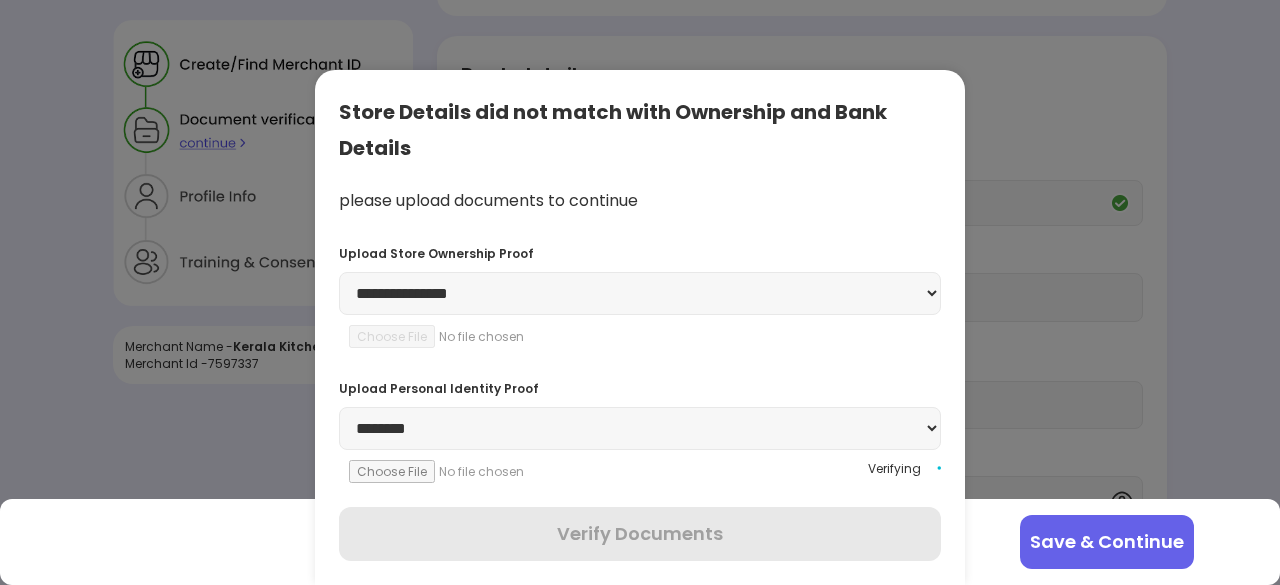 click on "**********" at bounding box center (640, 293) 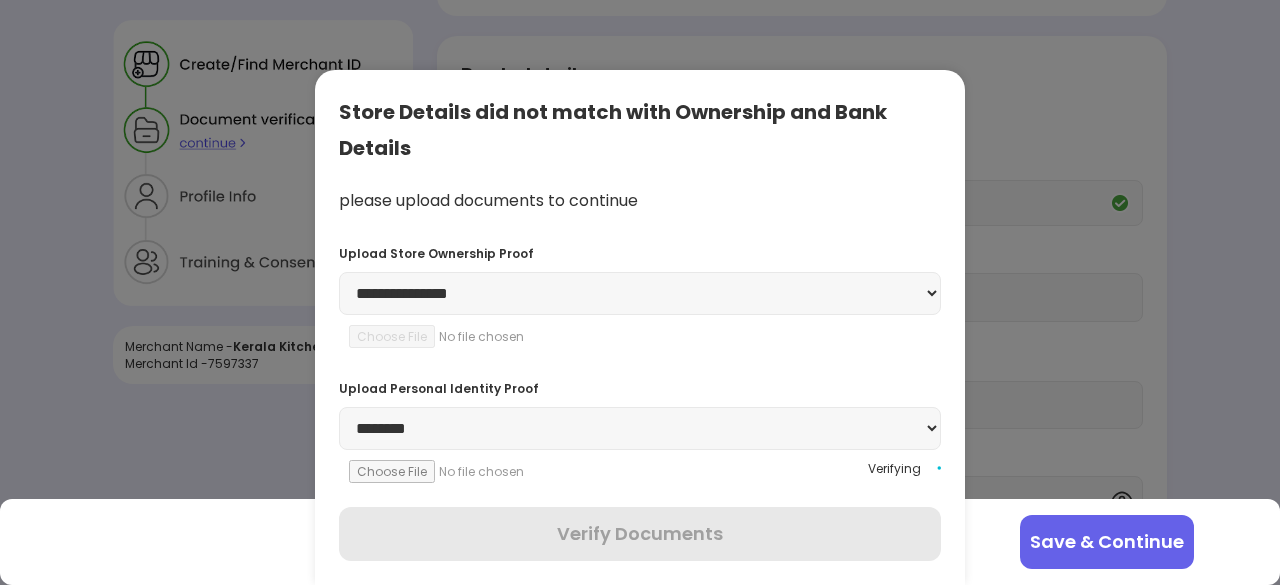 select on "**********" 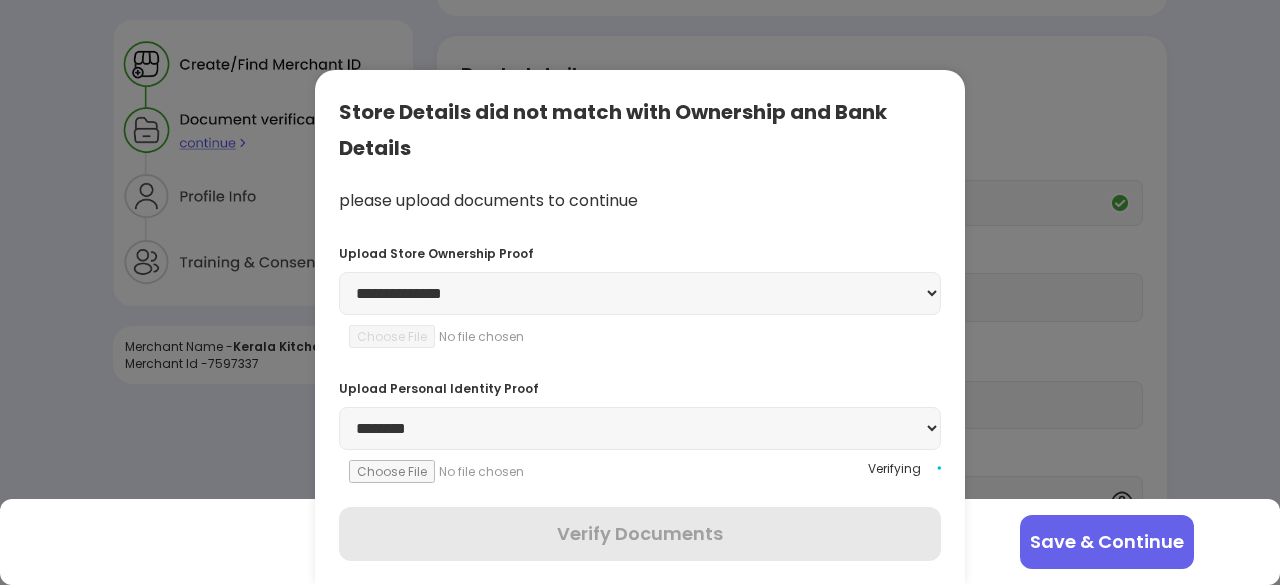 click on "**********" at bounding box center [640, 293] 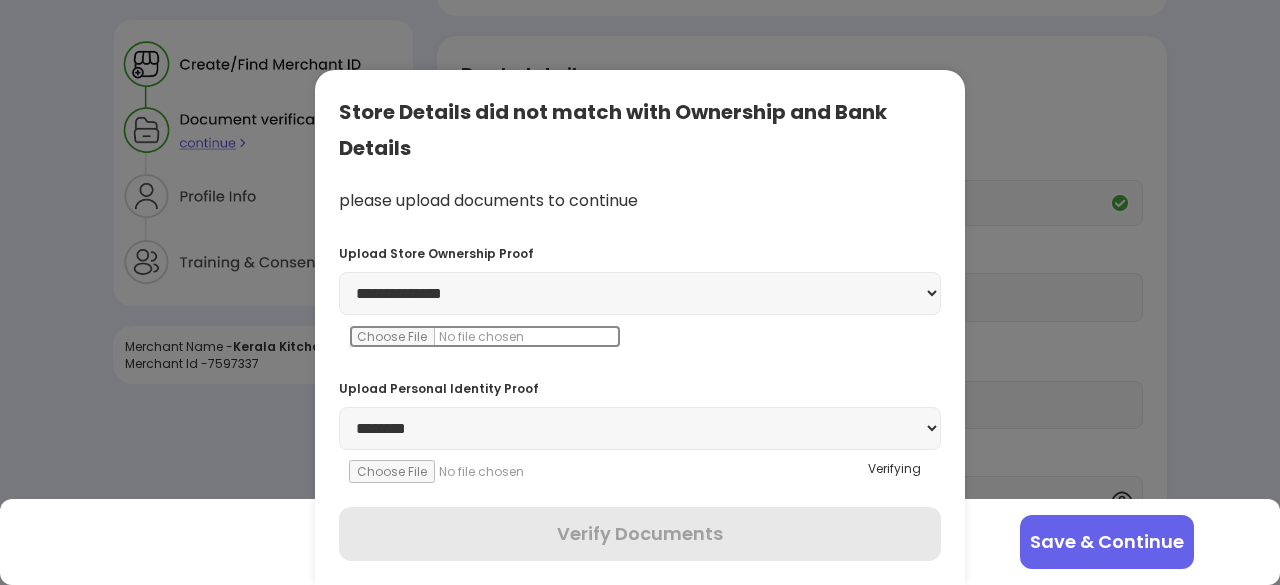 click at bounding box center (485, 336) 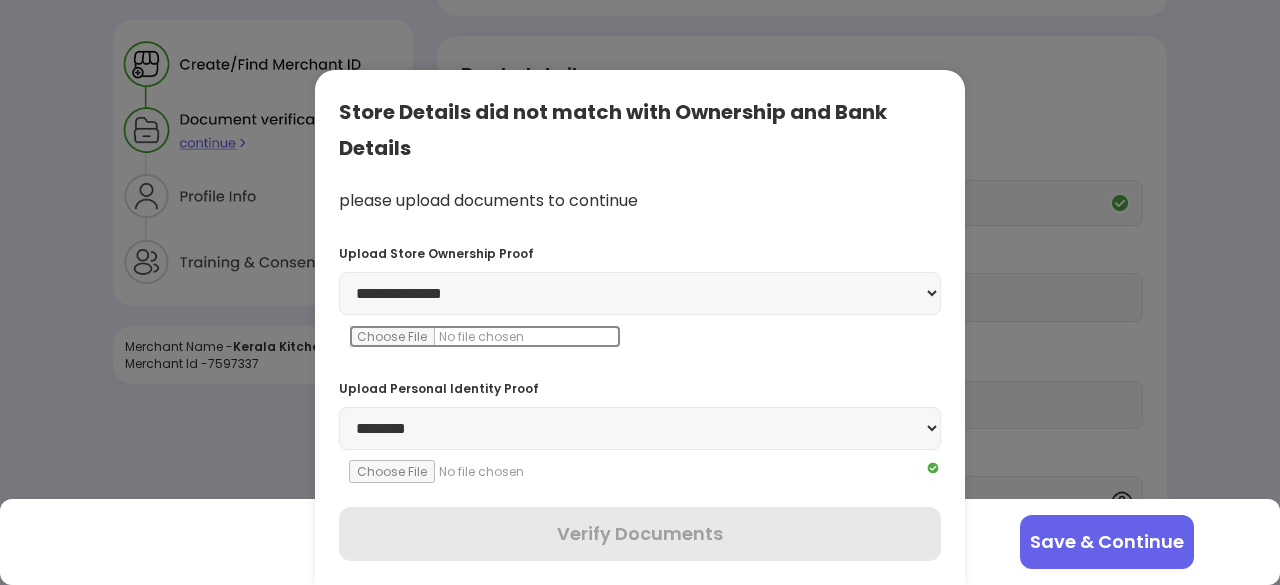 click at bounding box center [485, 336] 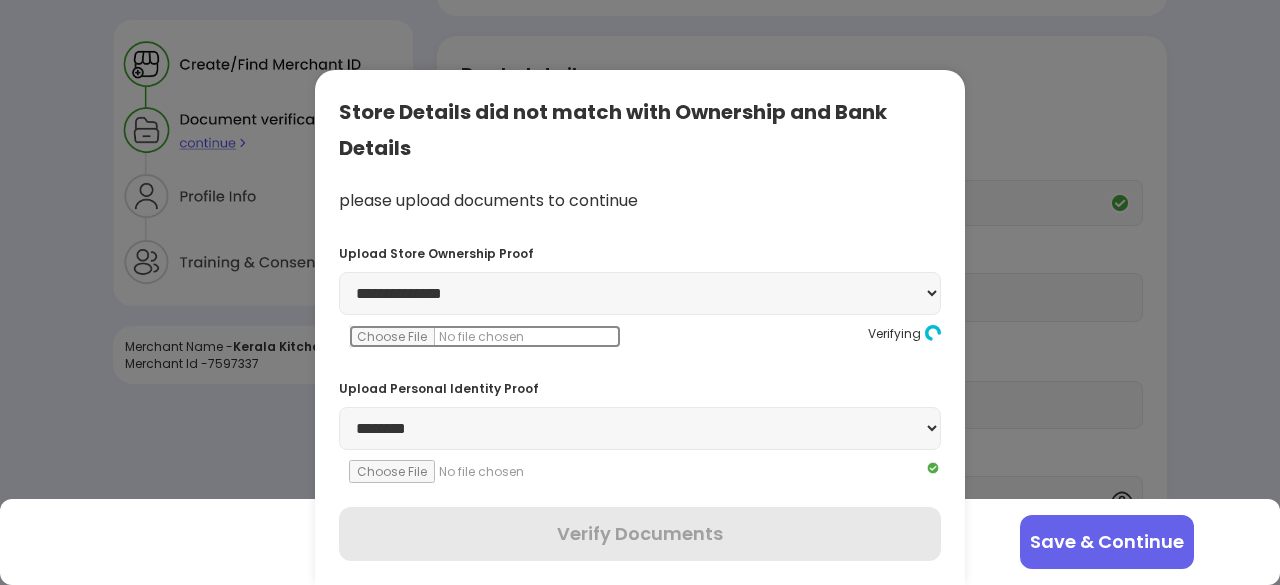 scroll, scrollTop: 528, scrollLeft: 0, axis: vertical 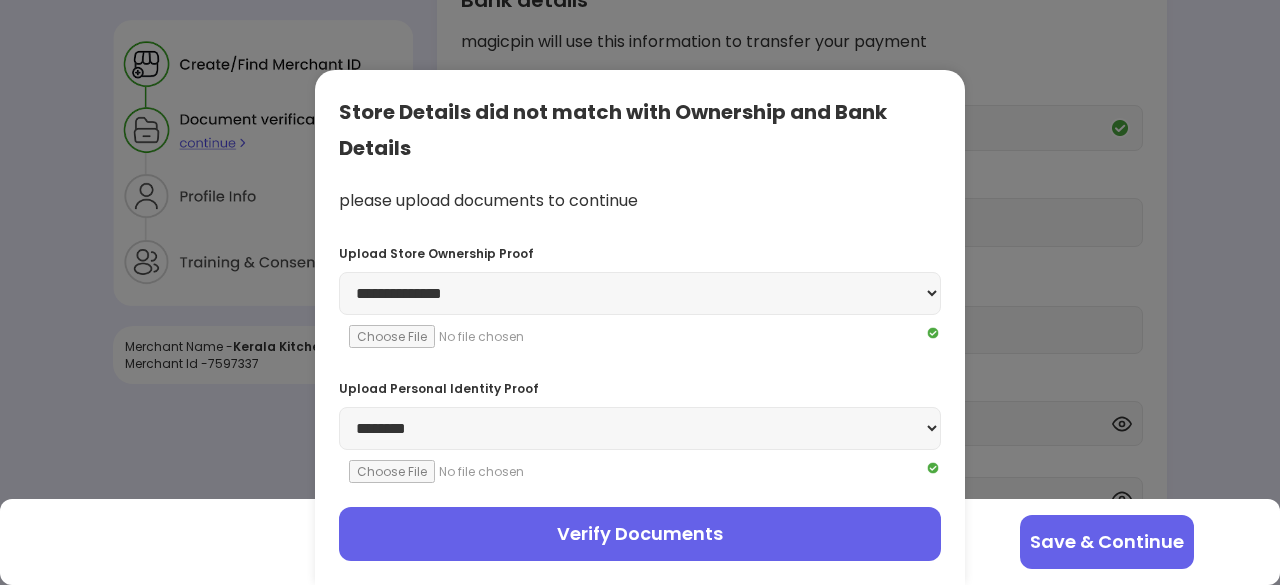 click on "Verify Documents" at bounding box center [640, 534] 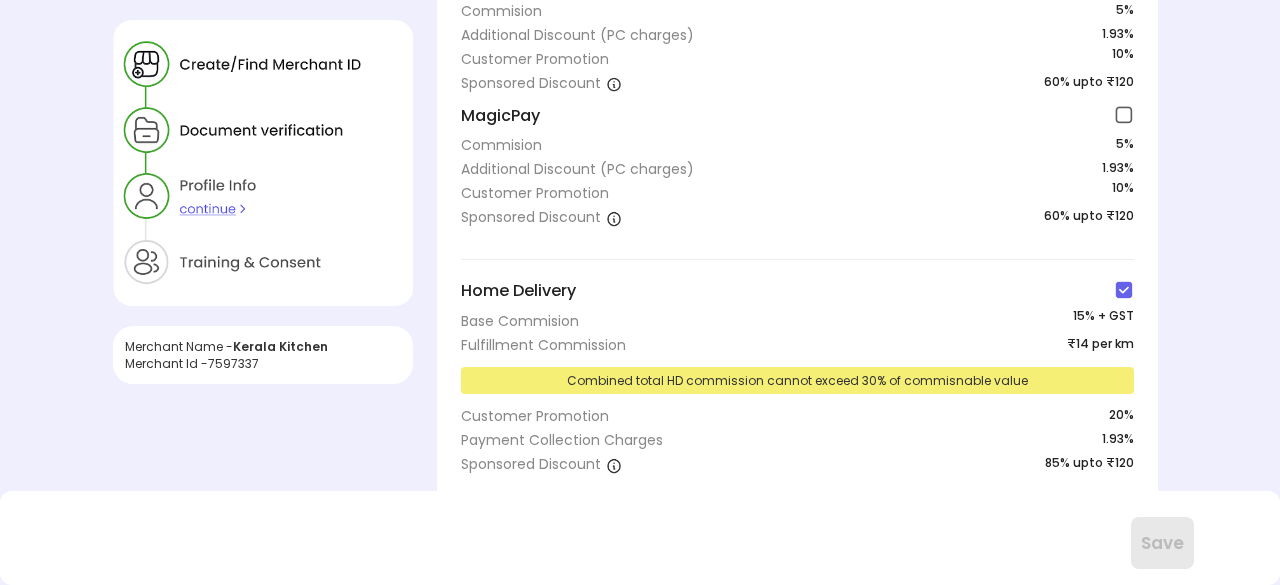 scroll, scrollTop: 167, scrollLeft: 0, axis: vertical 